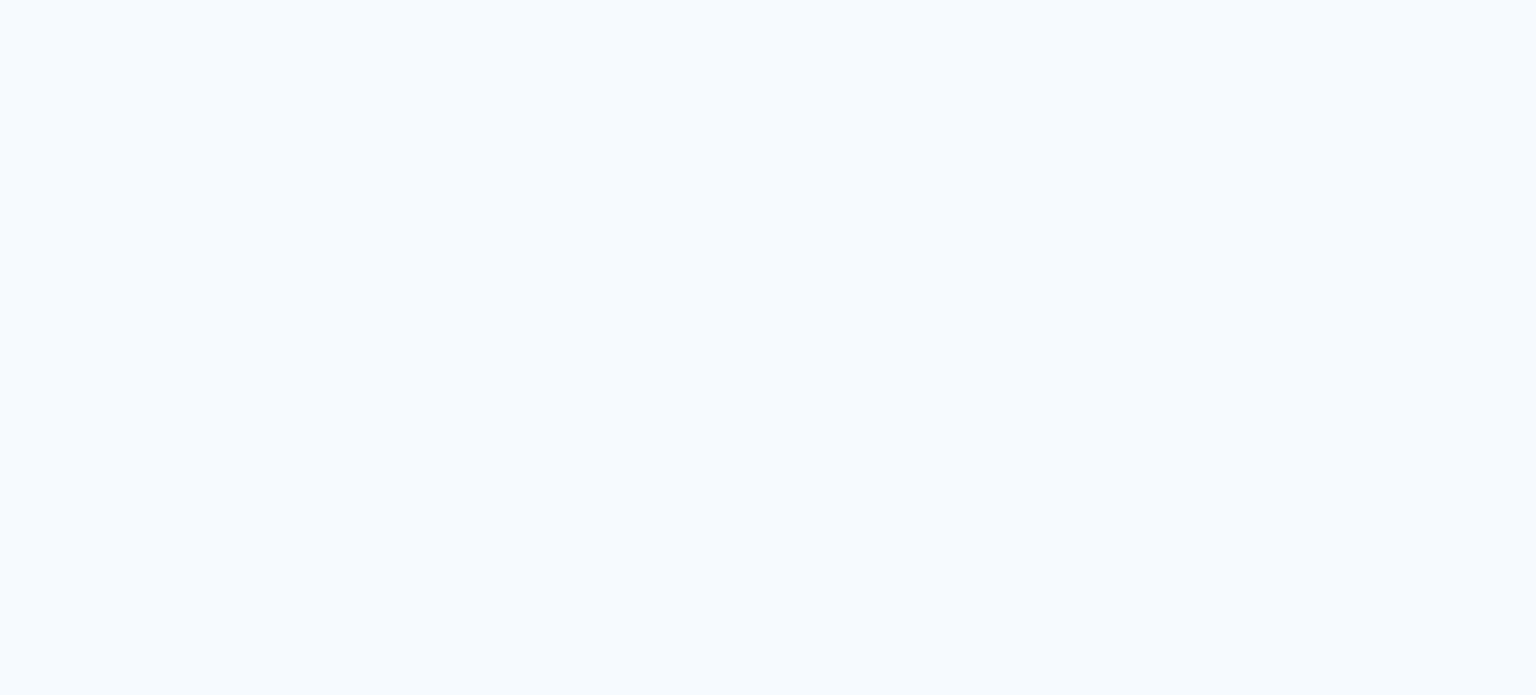 scroll, scrollTop: 0, scrollLeft: 0, axis: both 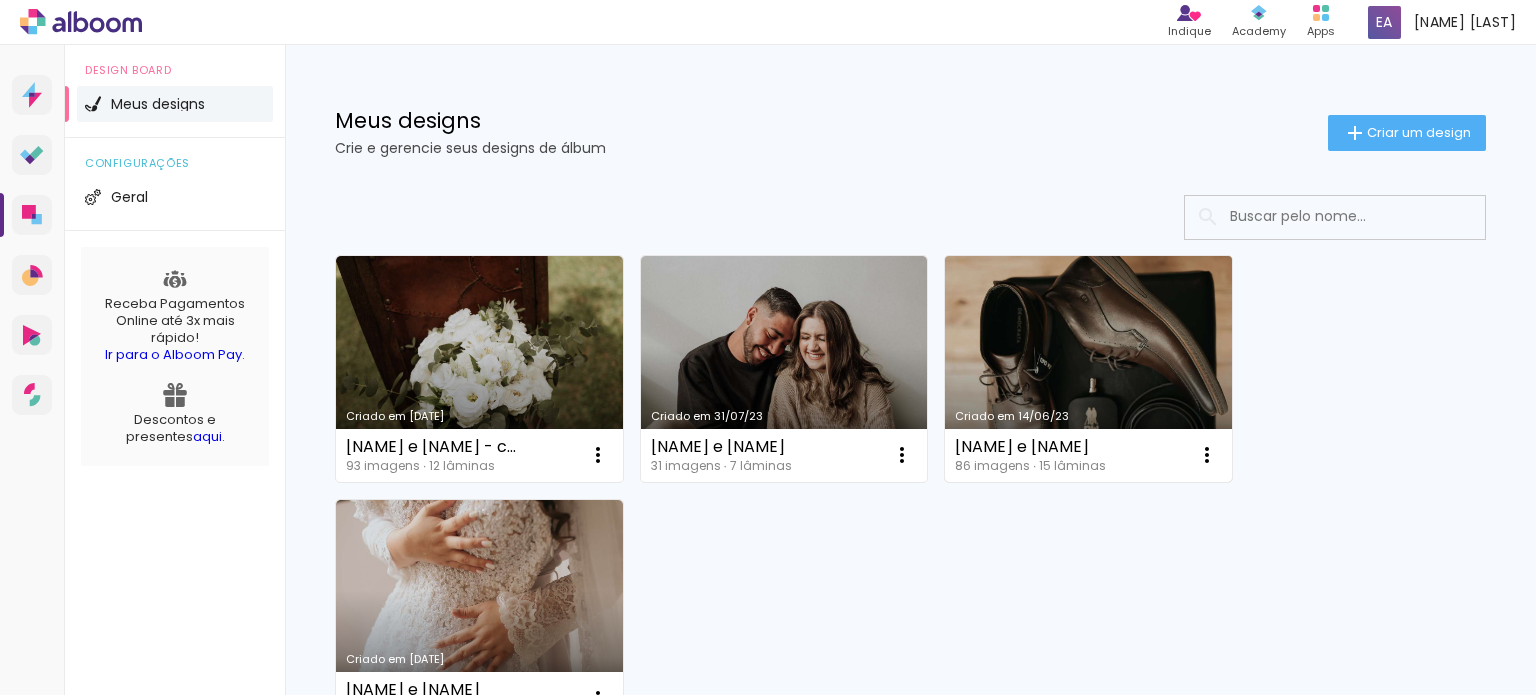 click on "Criado em 14/06/23" at bounding box center (1088, 369) 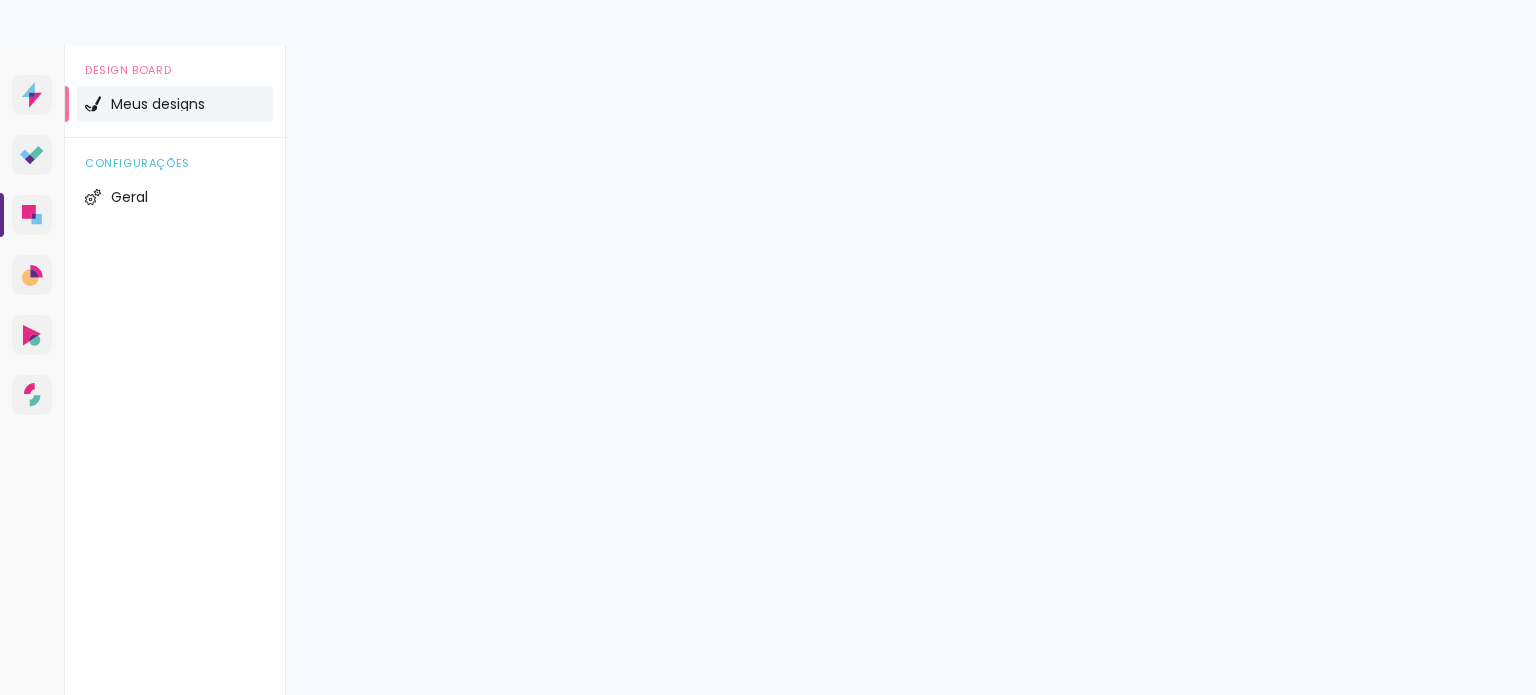 scroll, scrollTop: 0, scrollLeft: 0, axis: both 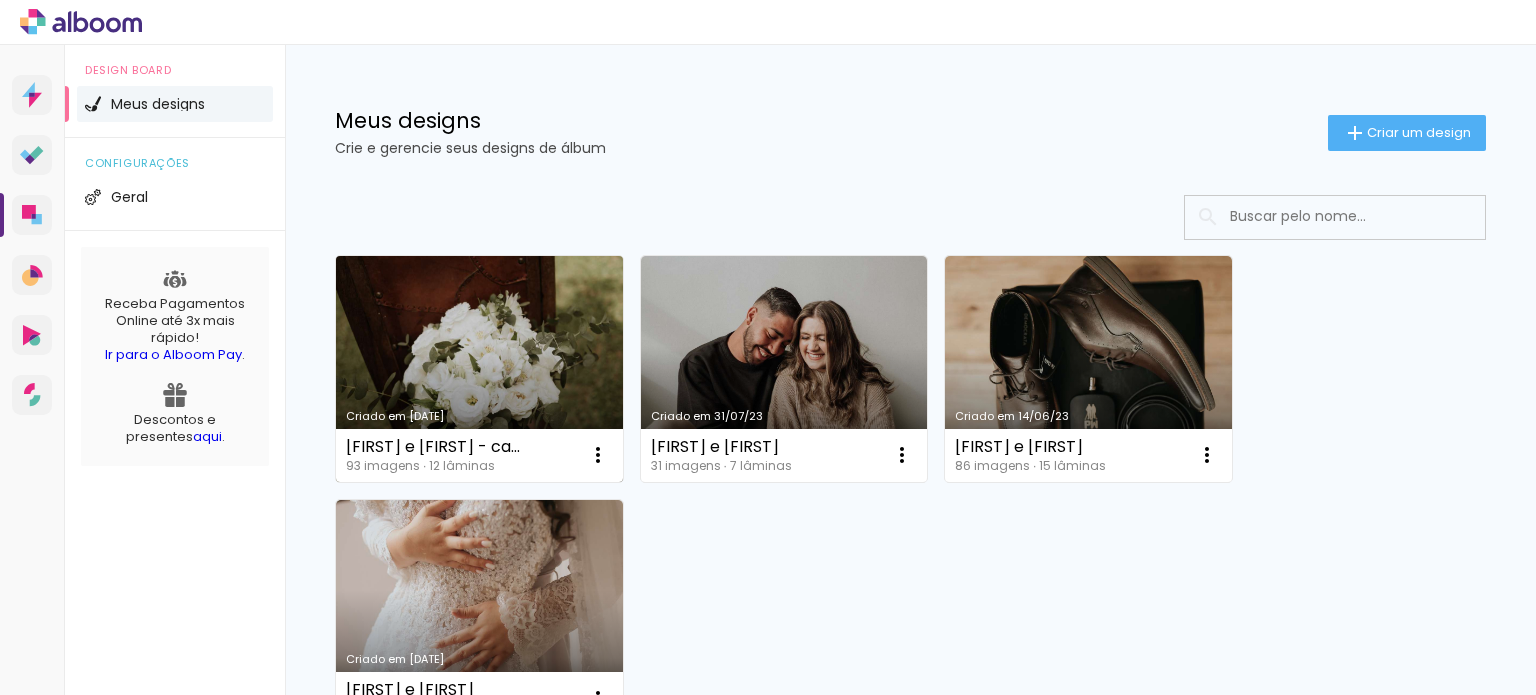 click on "Criado em [DATE]" at bounding box center [479, 369] 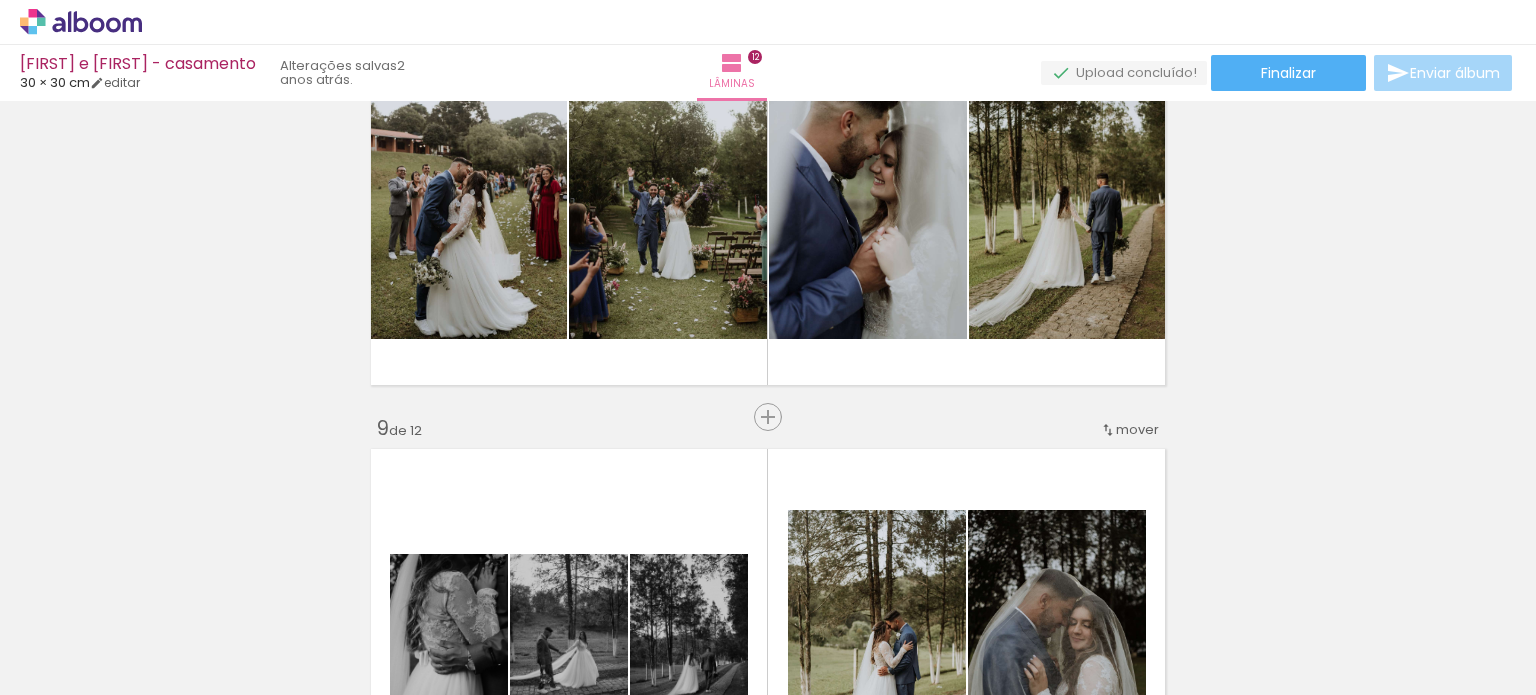 scroll, scrollTop: 3296, scrollLeft: 0, axis: vertical 